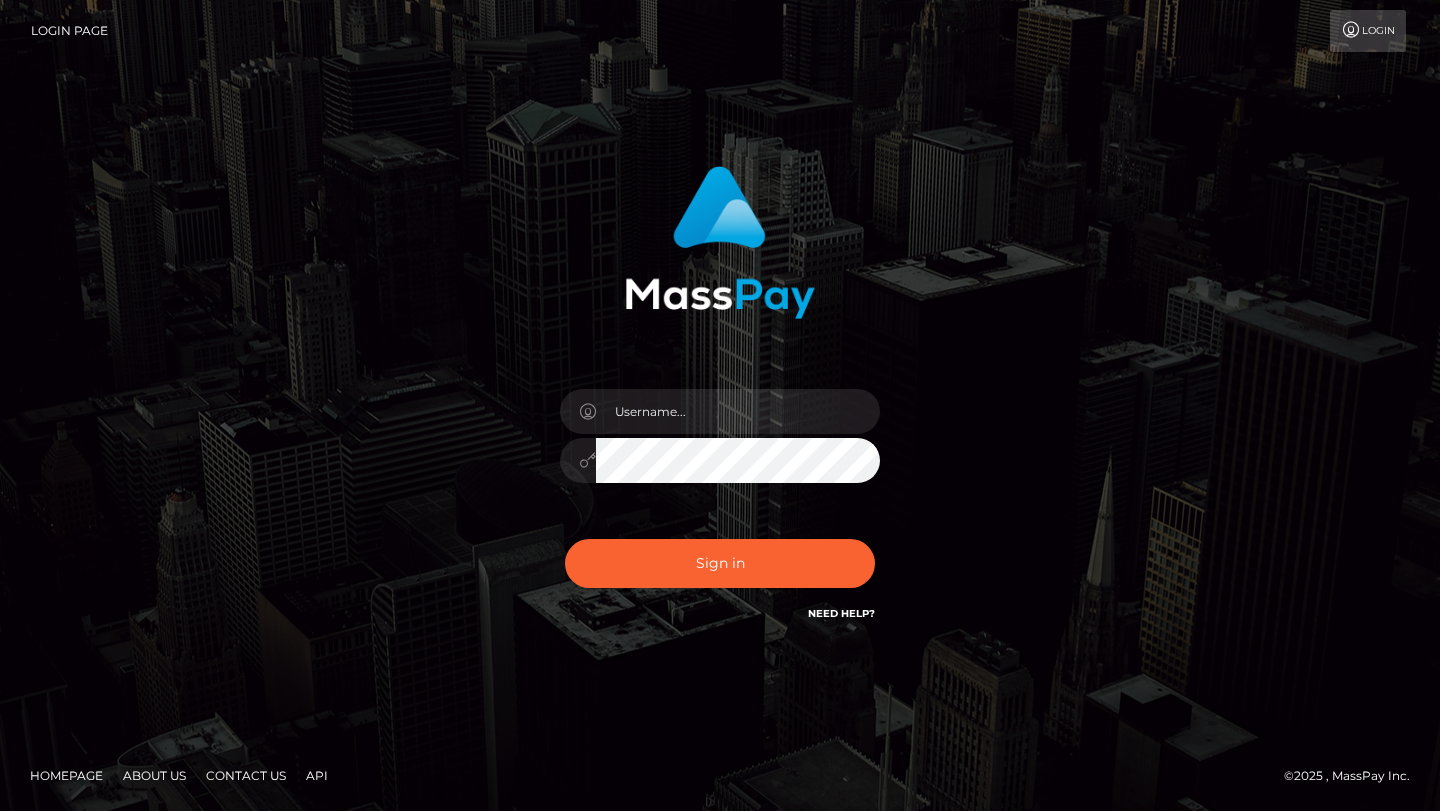 scroll, scrollTop: 0, scrollLeft: 0, axis: both 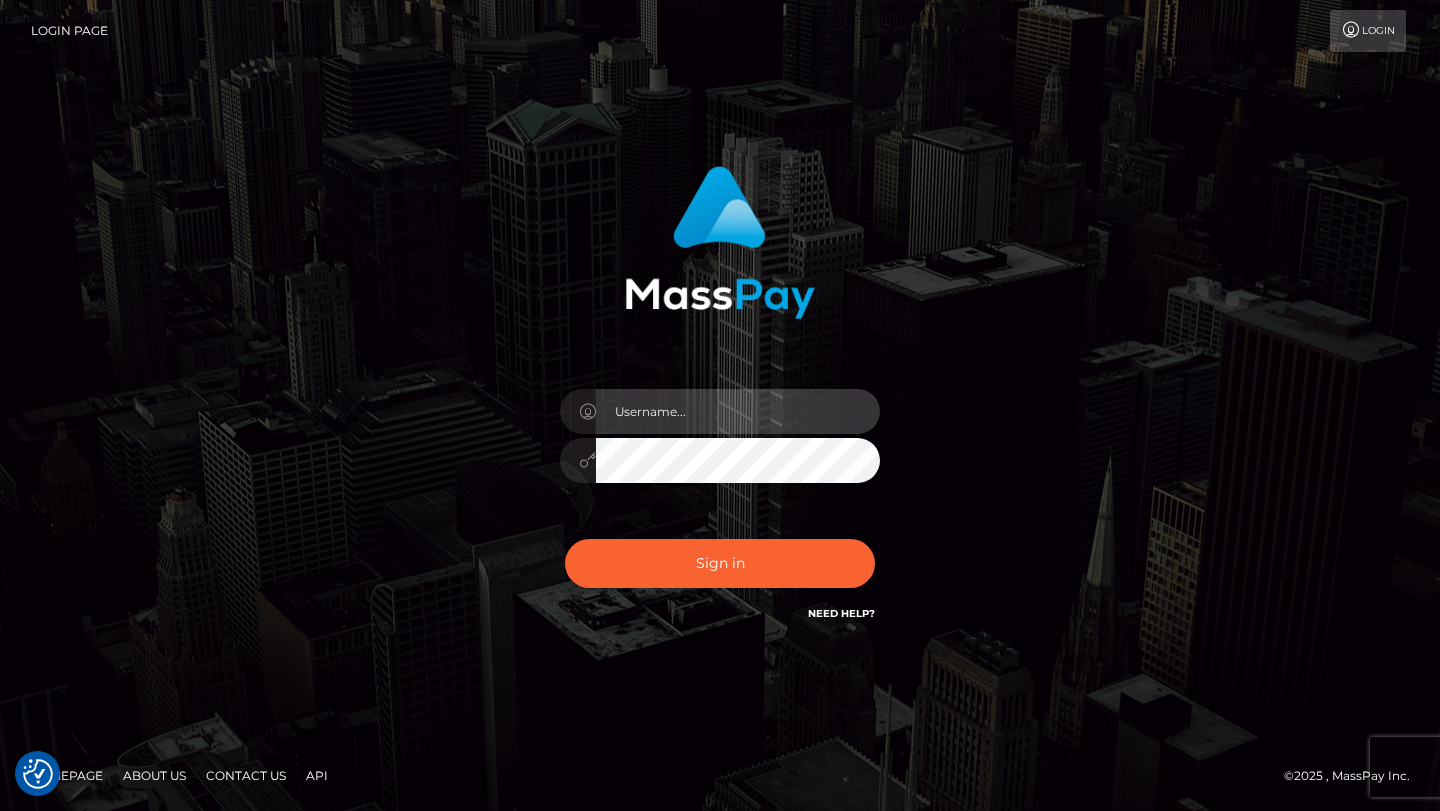 click at bounding box center [738, 411] 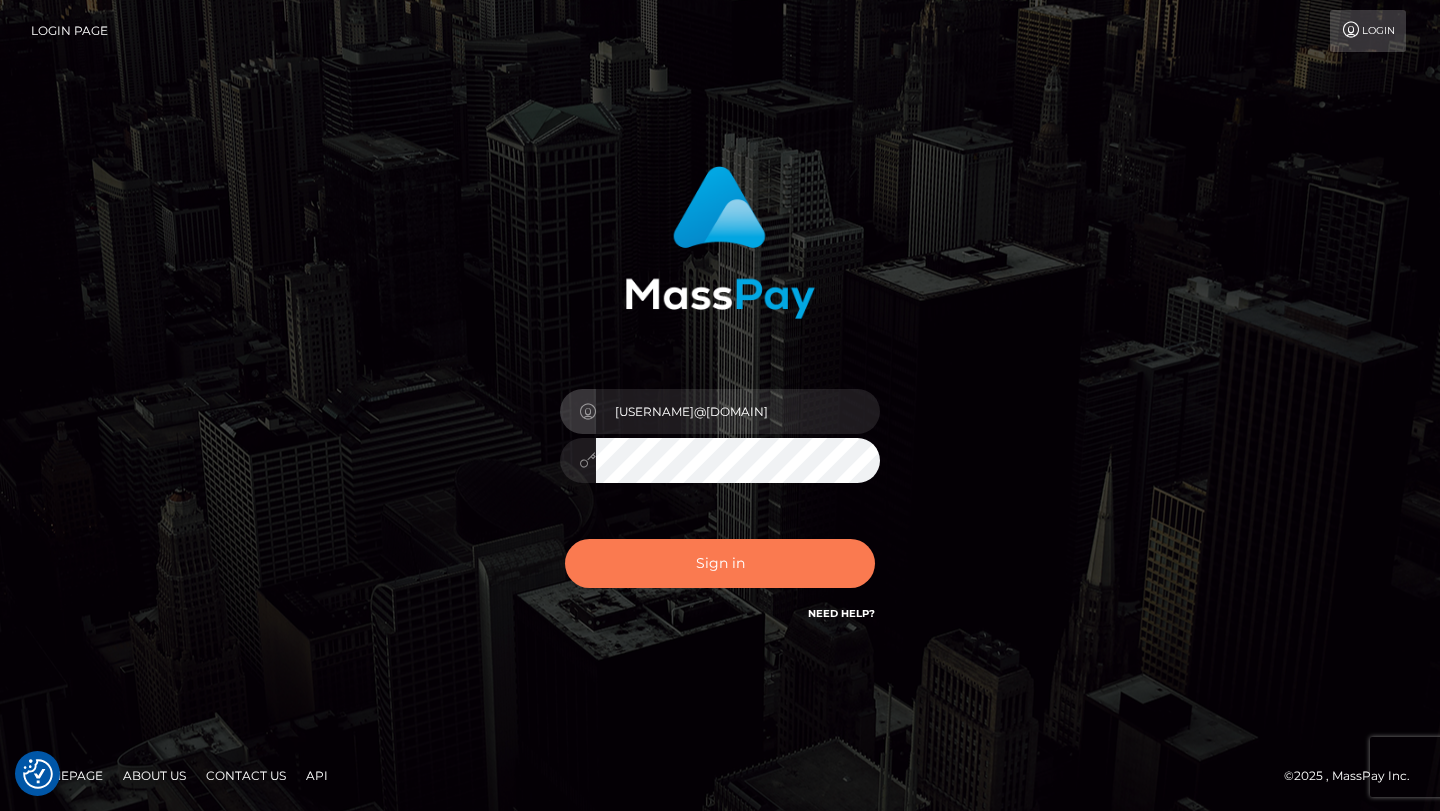 click on "Sign in" at bounding box center (720, 563) 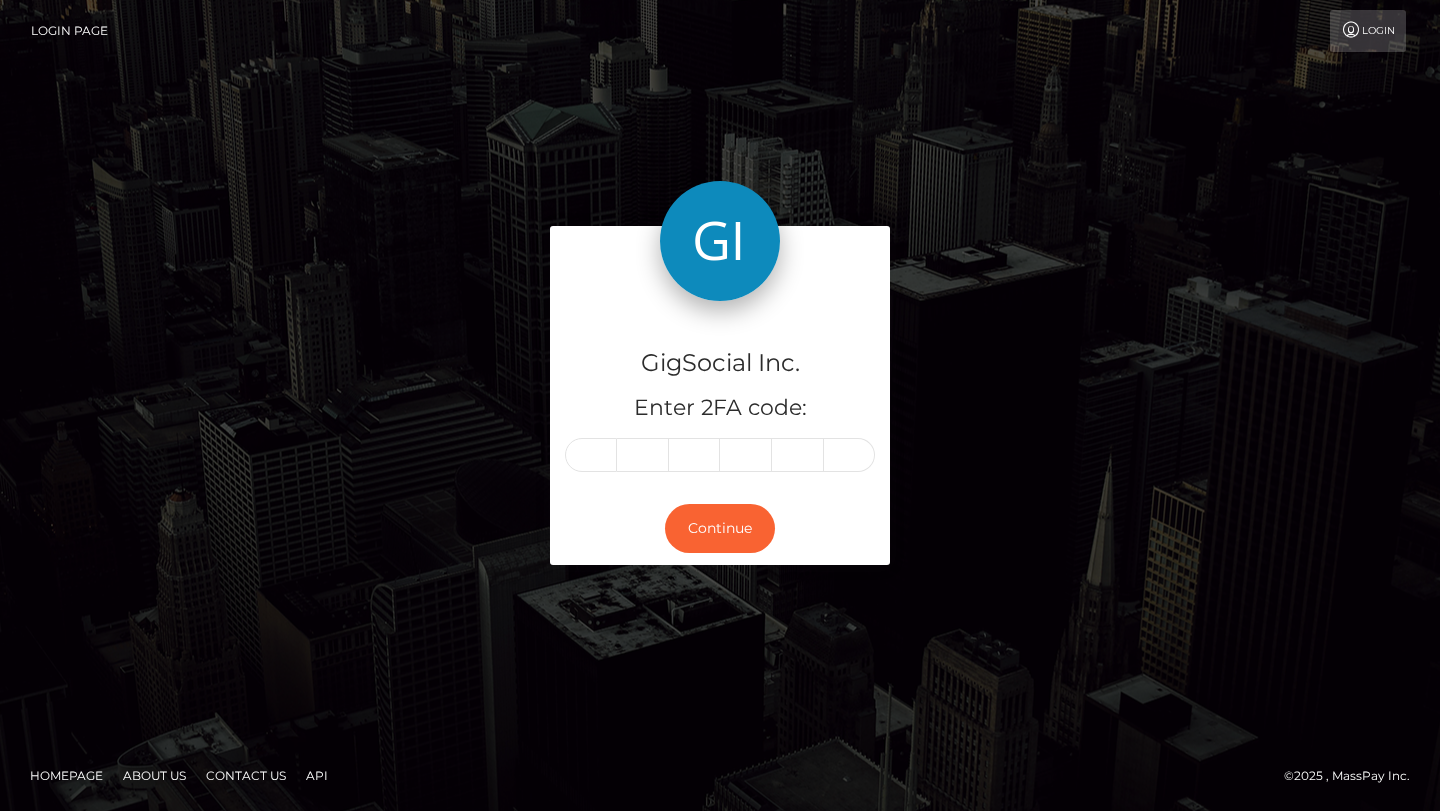 scroll, scrollTop: 0, scrollLeft: 0, axis: both 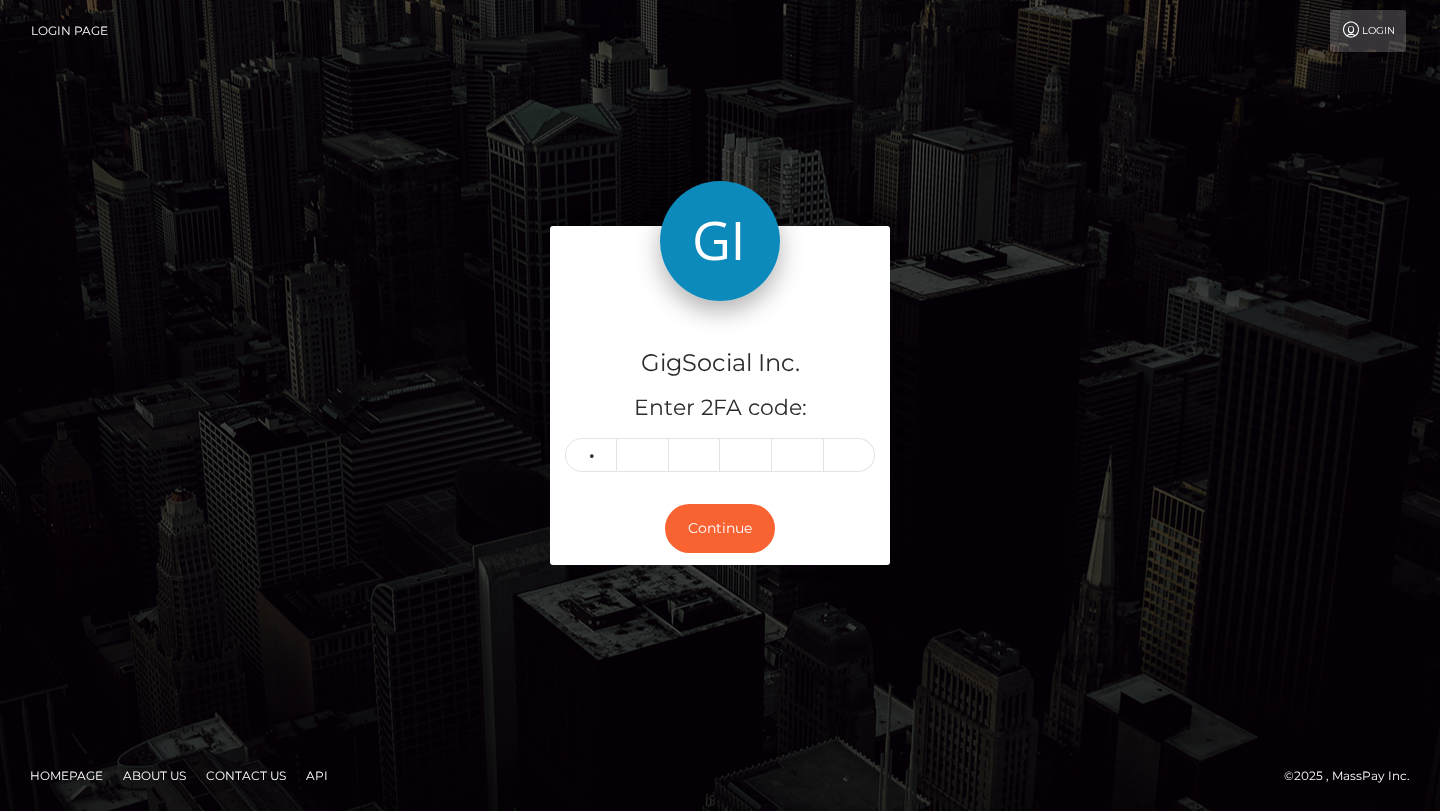 type on "4" 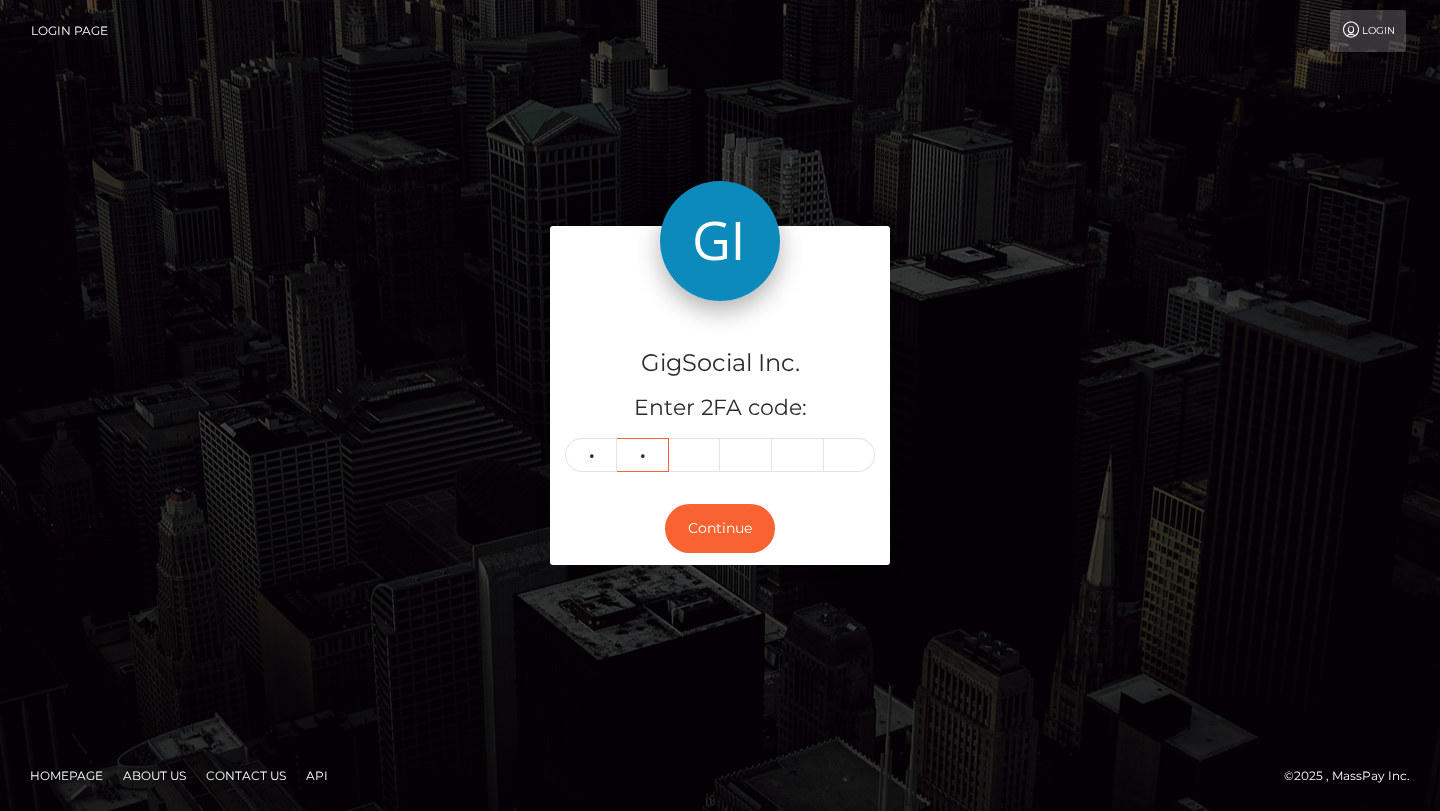 type on "4" 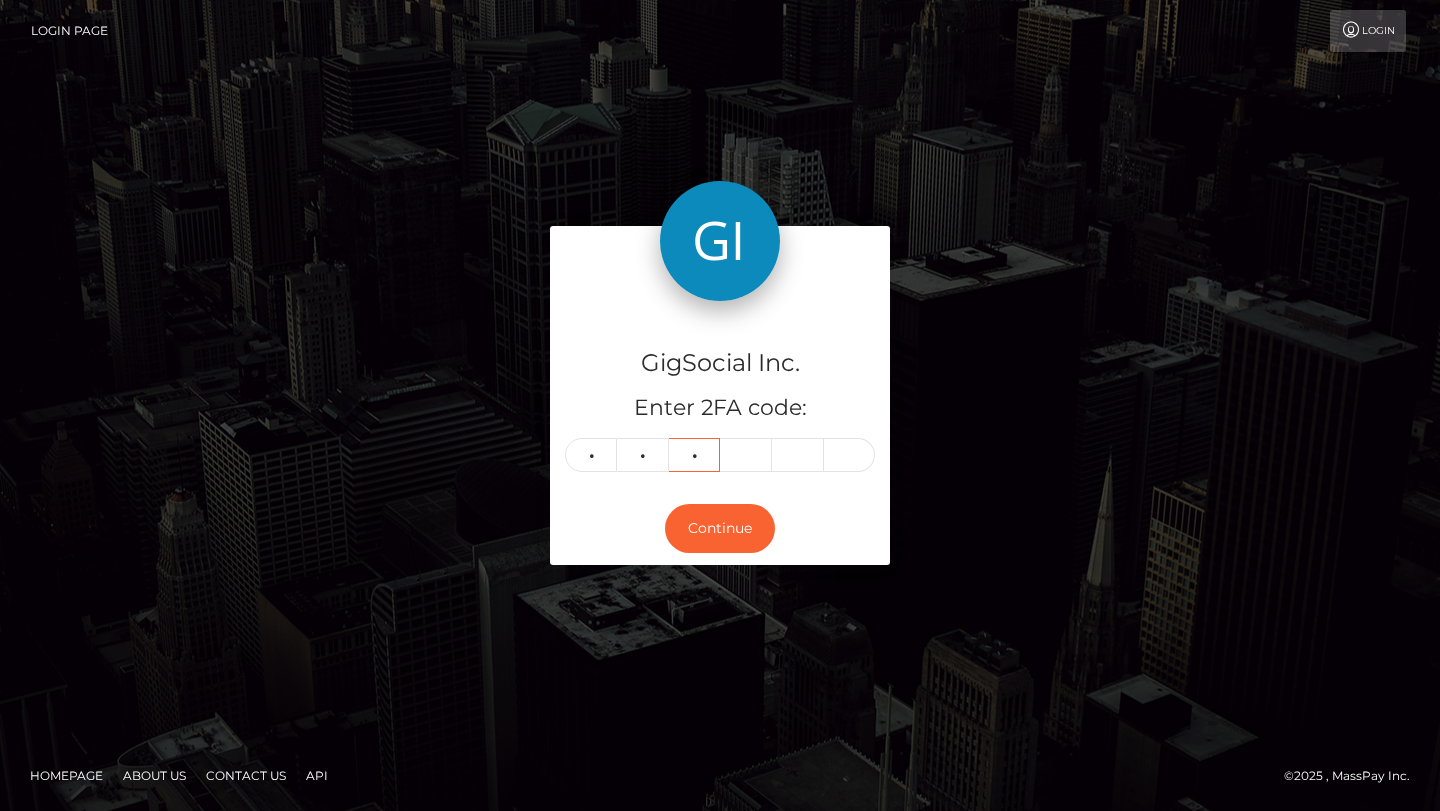 type on "3" 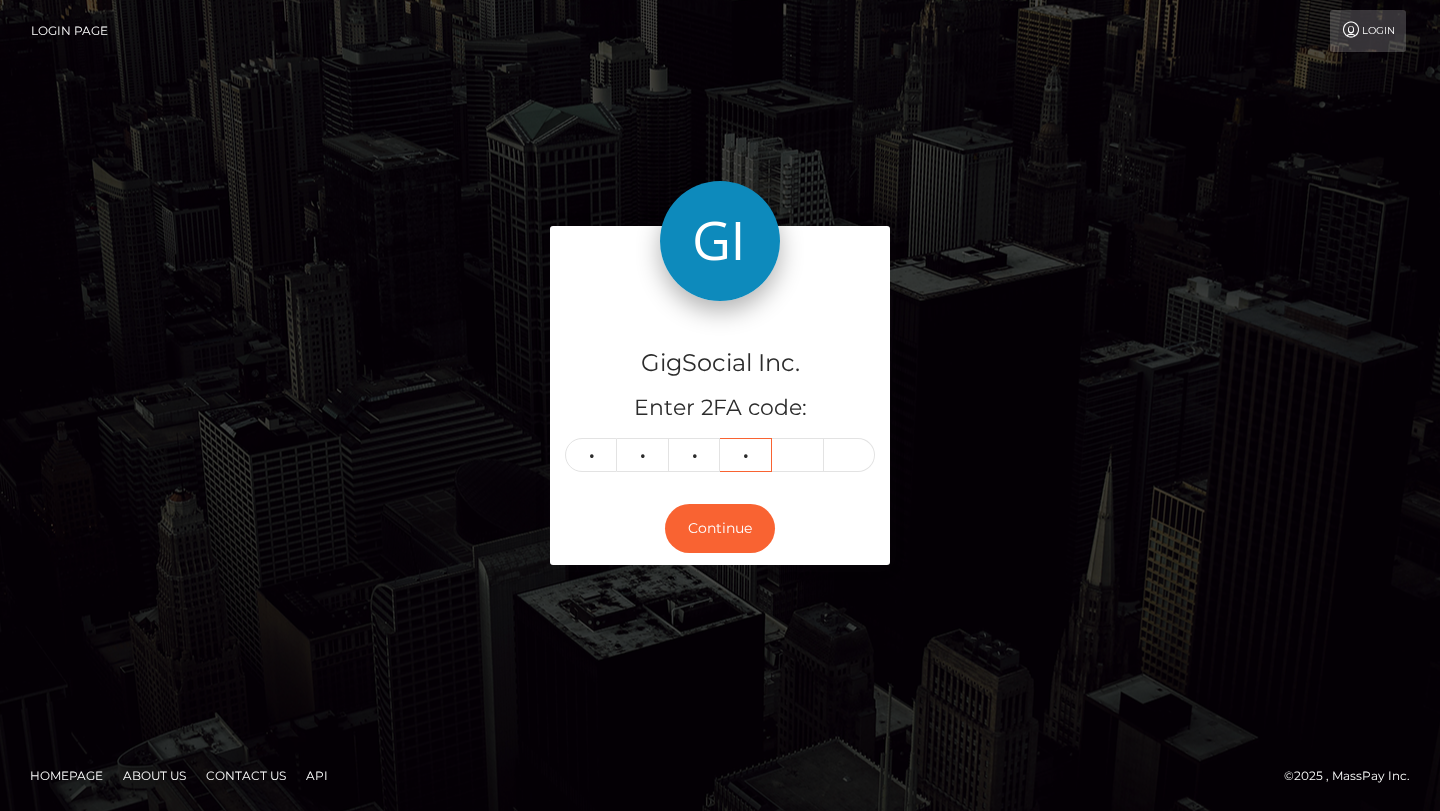 type on "3" 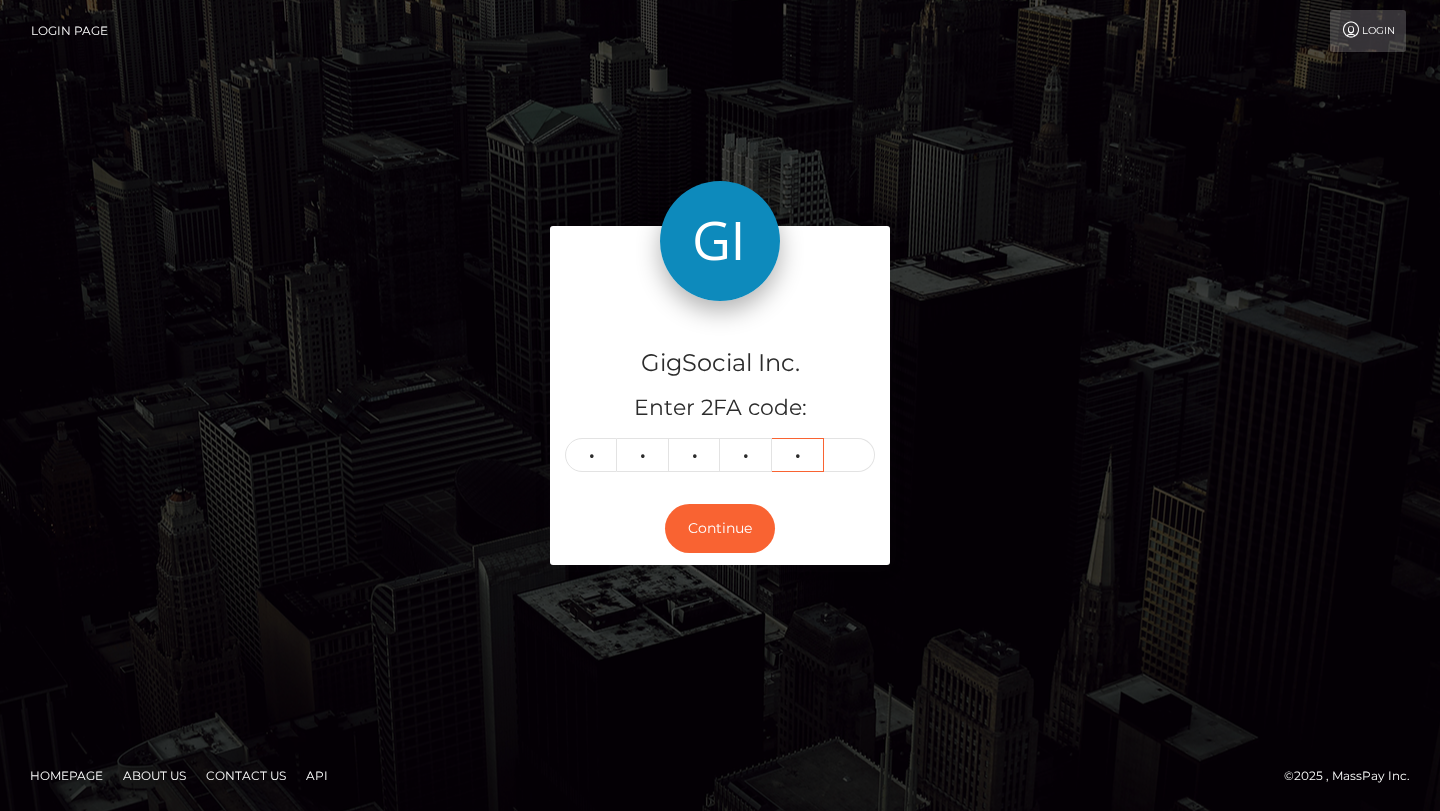 type on "6" 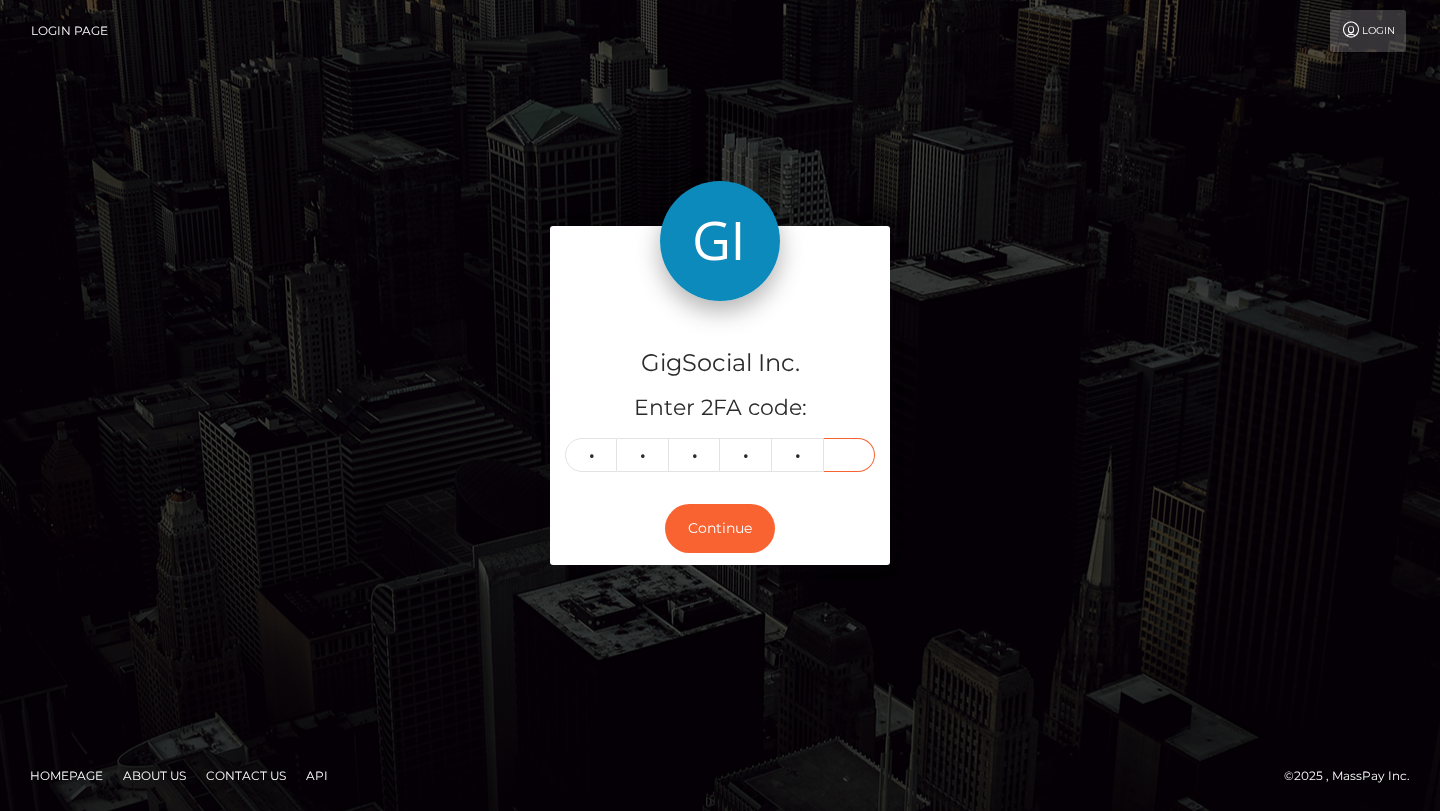 type on "3" 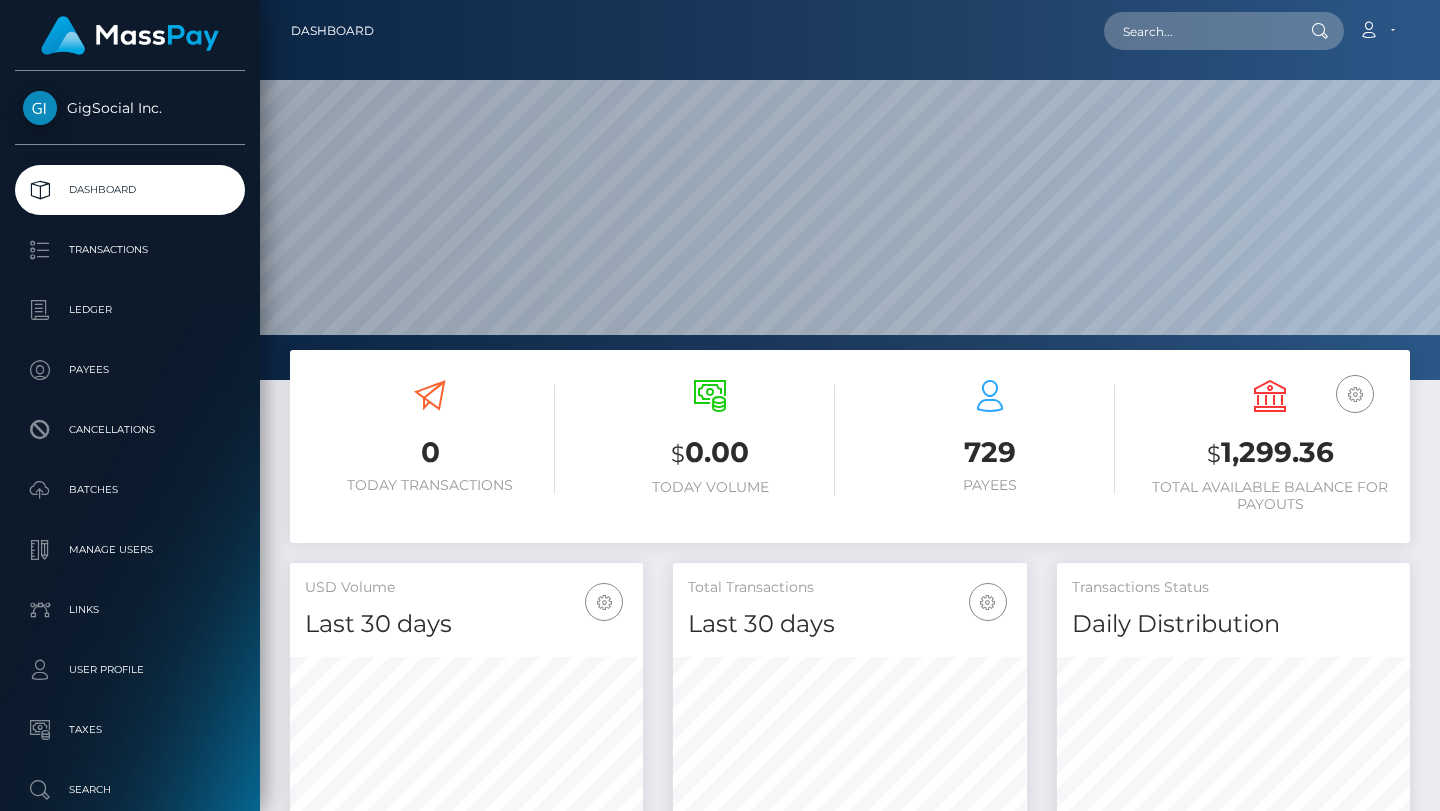 scroll, scrollTop: 0, scrollLeft: 0, axis: both 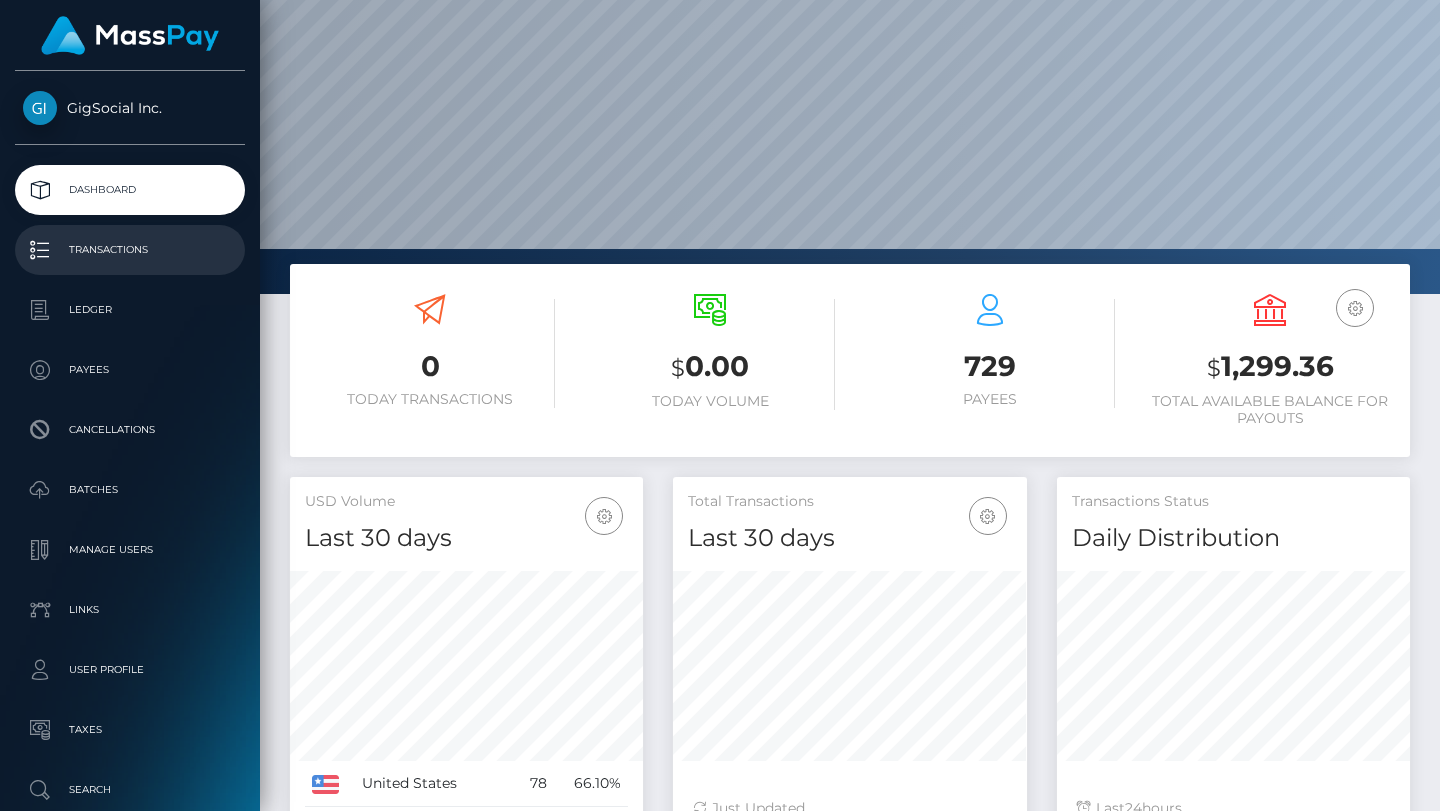 click on "Transactions" at bounding box center (130, 250) 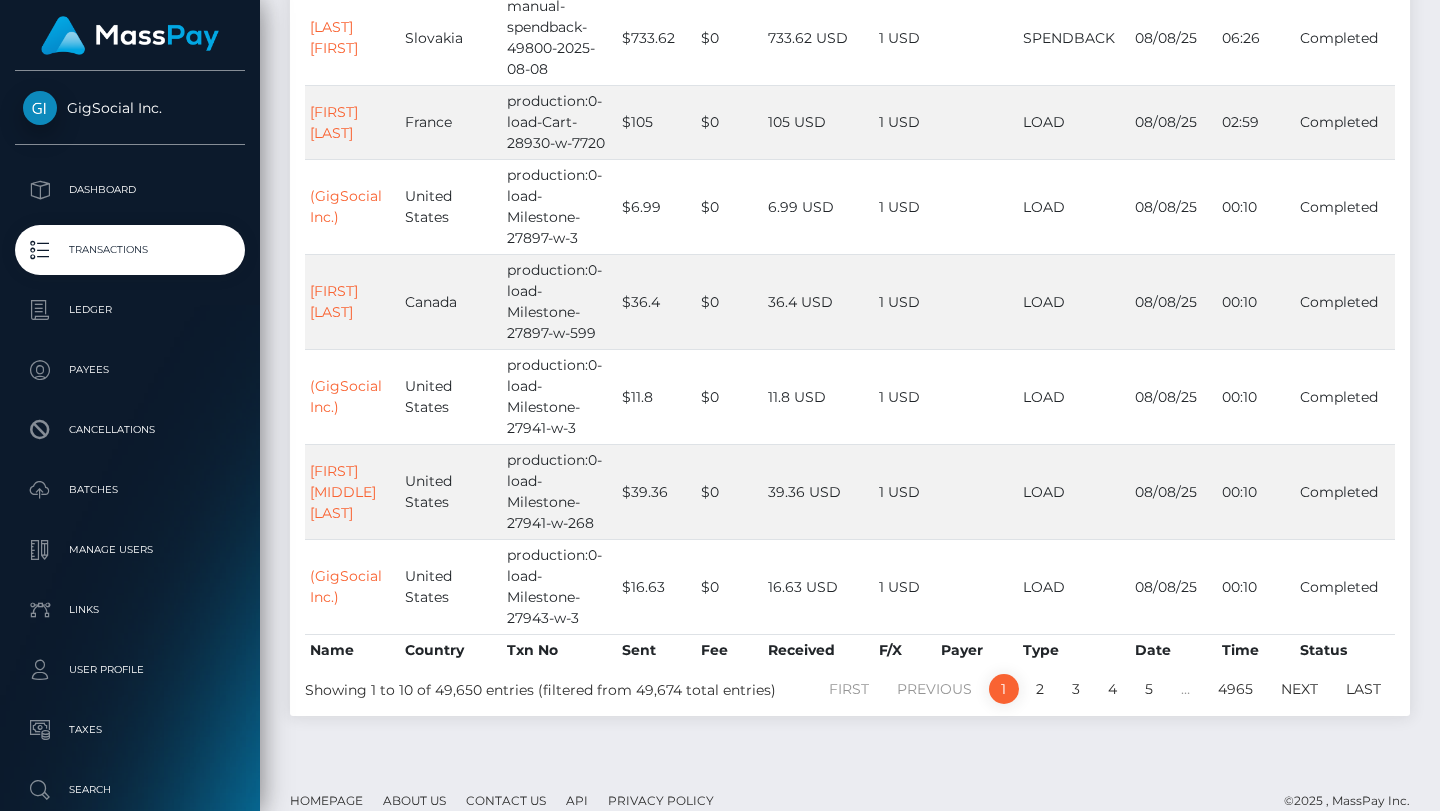 scroll, scrollTop: 652, scrollLeft: 0, axis: vertical 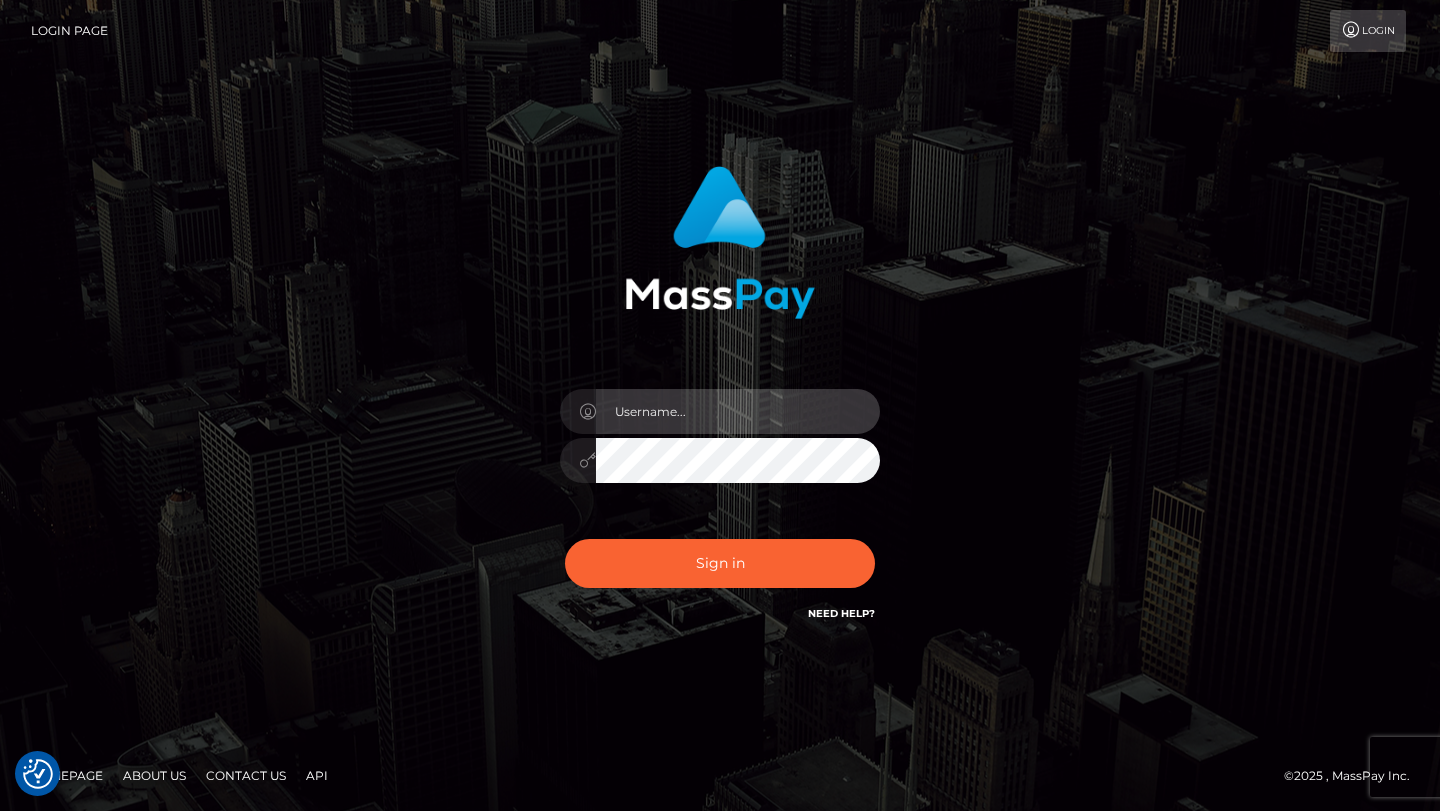 click at bounding box center (738, 411) 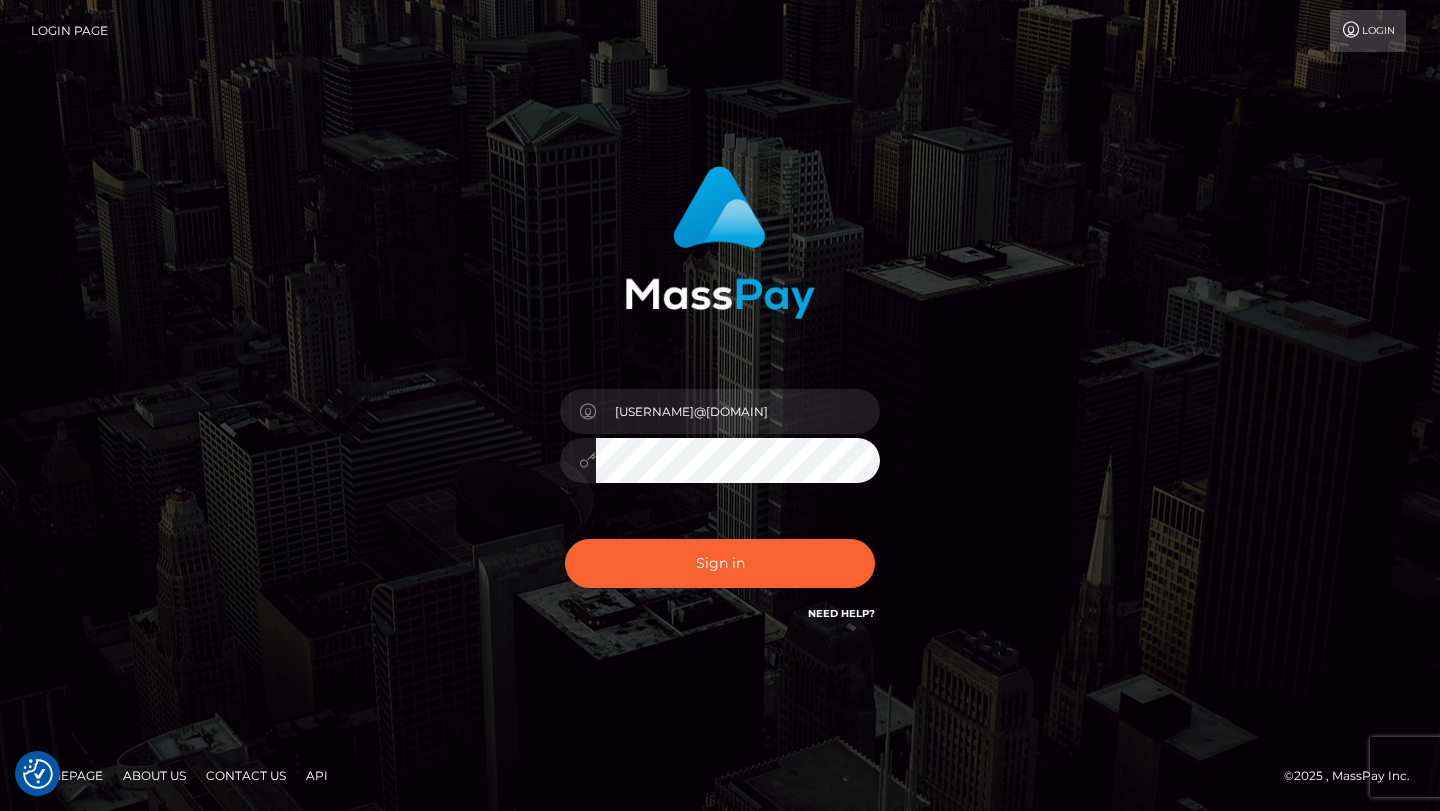 click on "Sign in
Need
Help?" at bounding box center [720, 571] 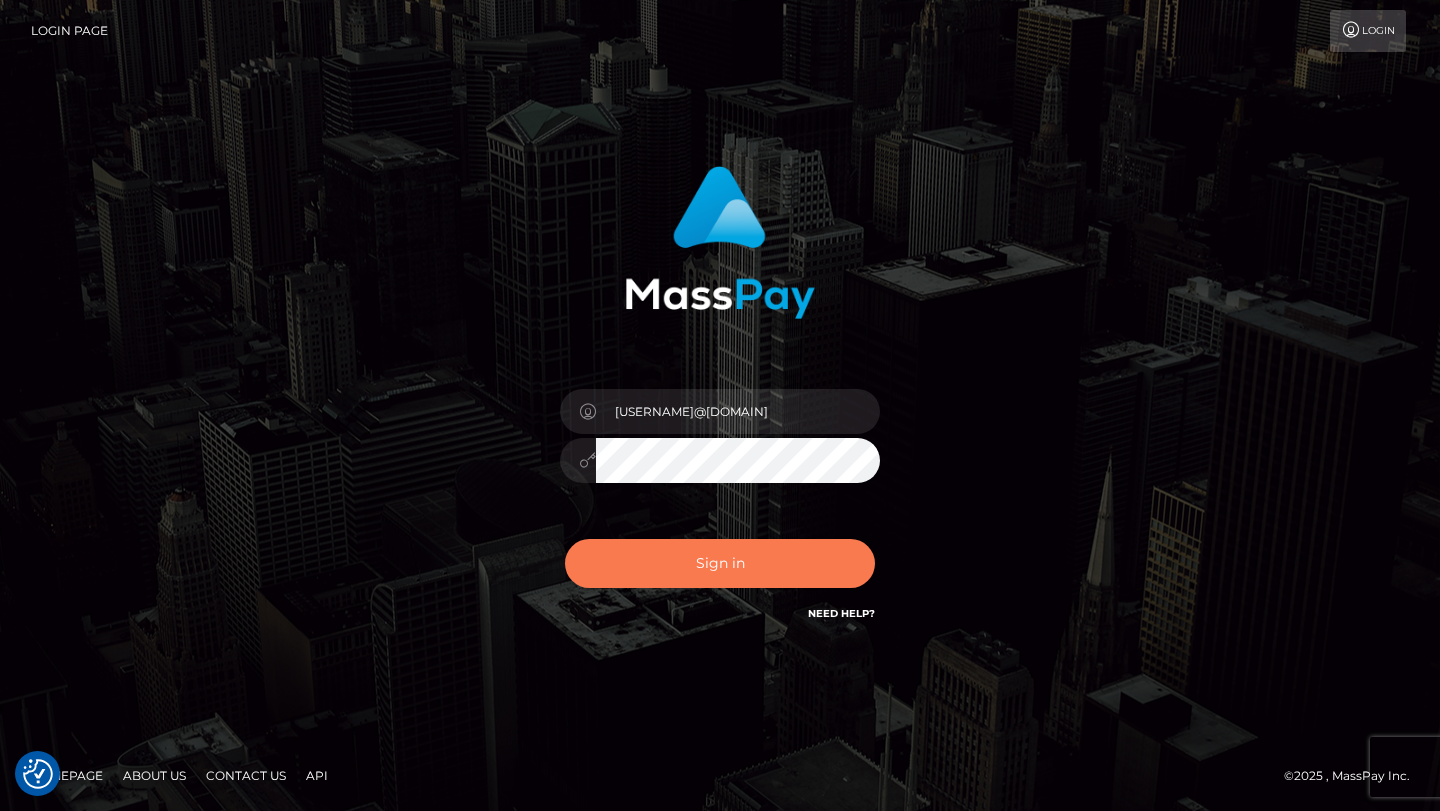 click on "Sign in" at bounding box center (720, 563) 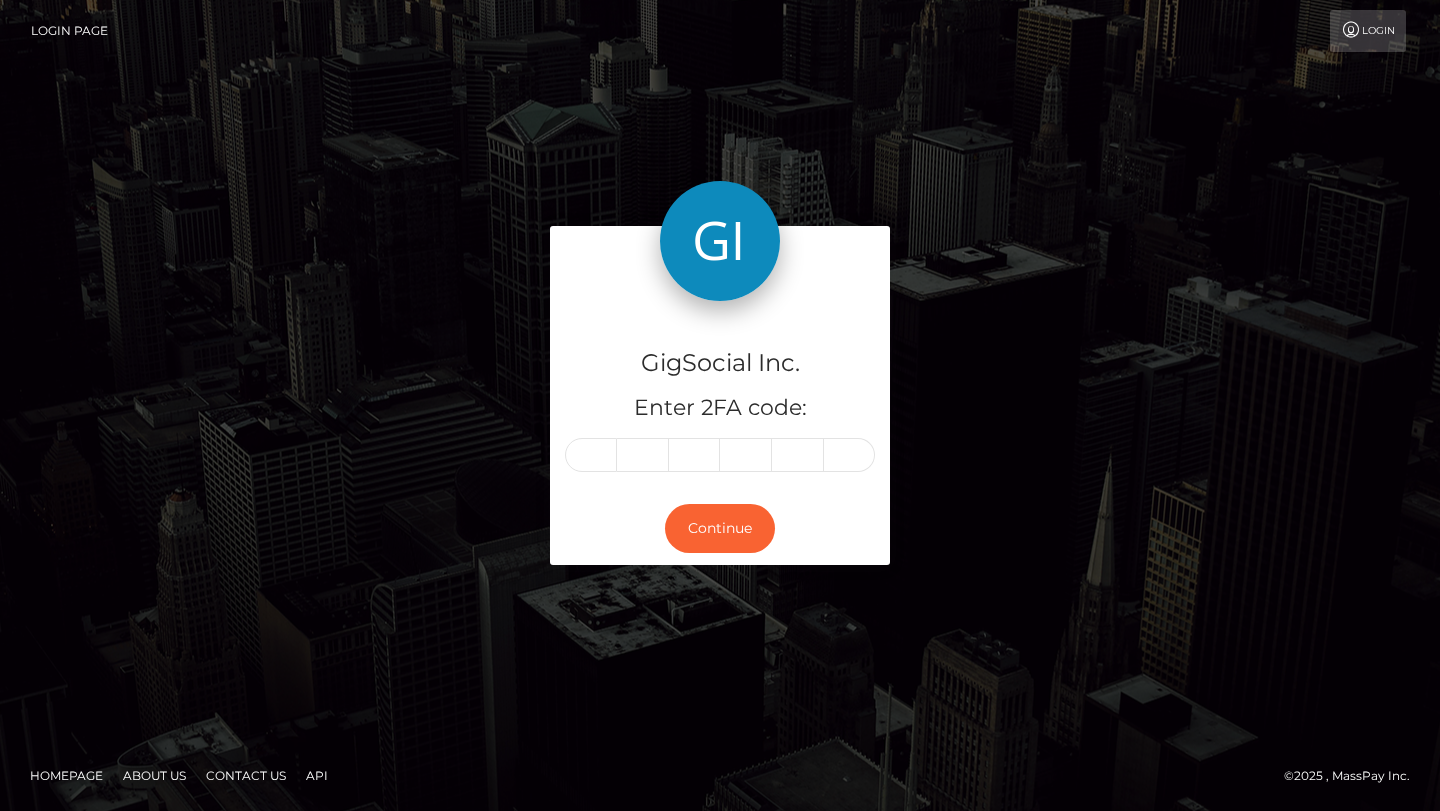 scroll, scrollTop: 0, scrollLeft: 0, axis: both 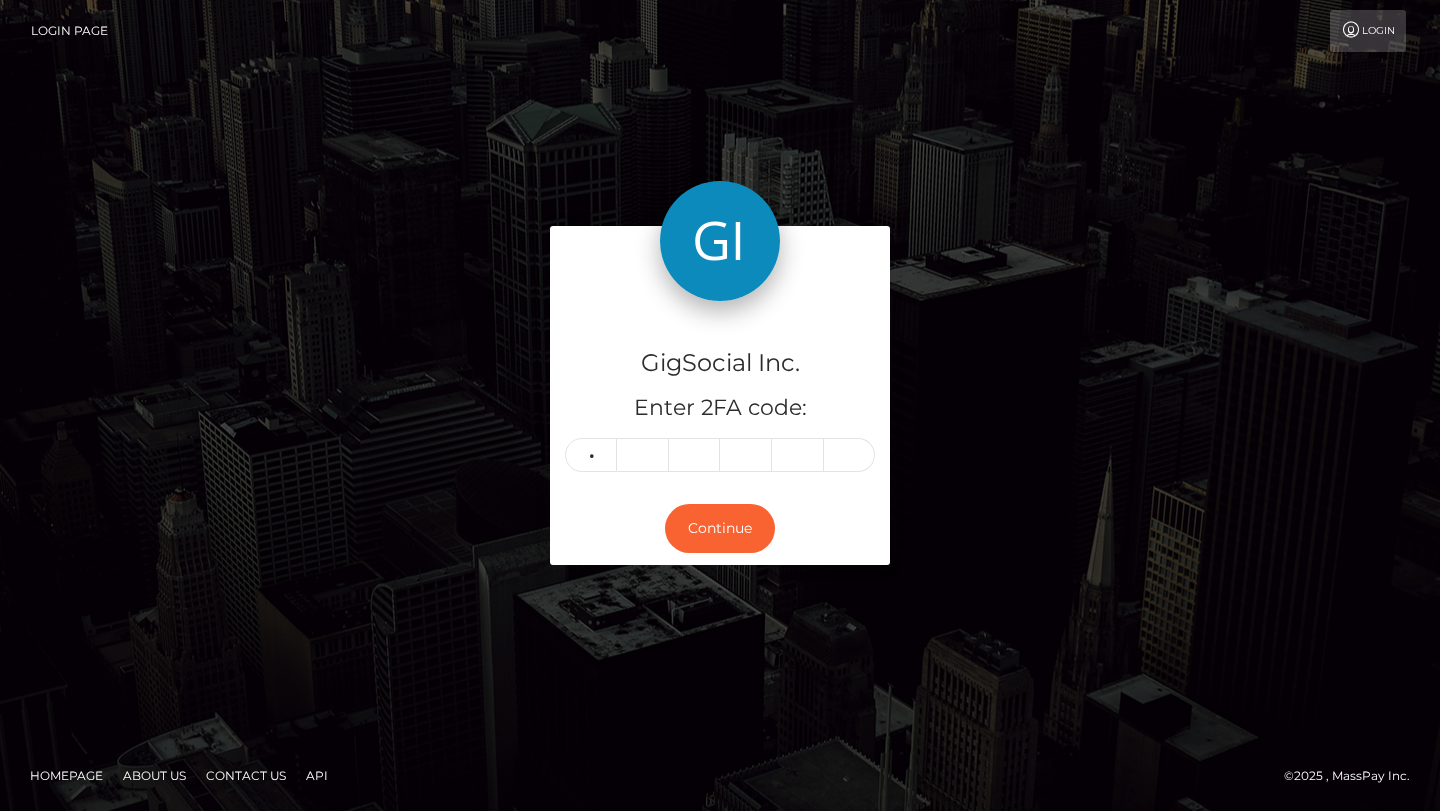 type on "1" 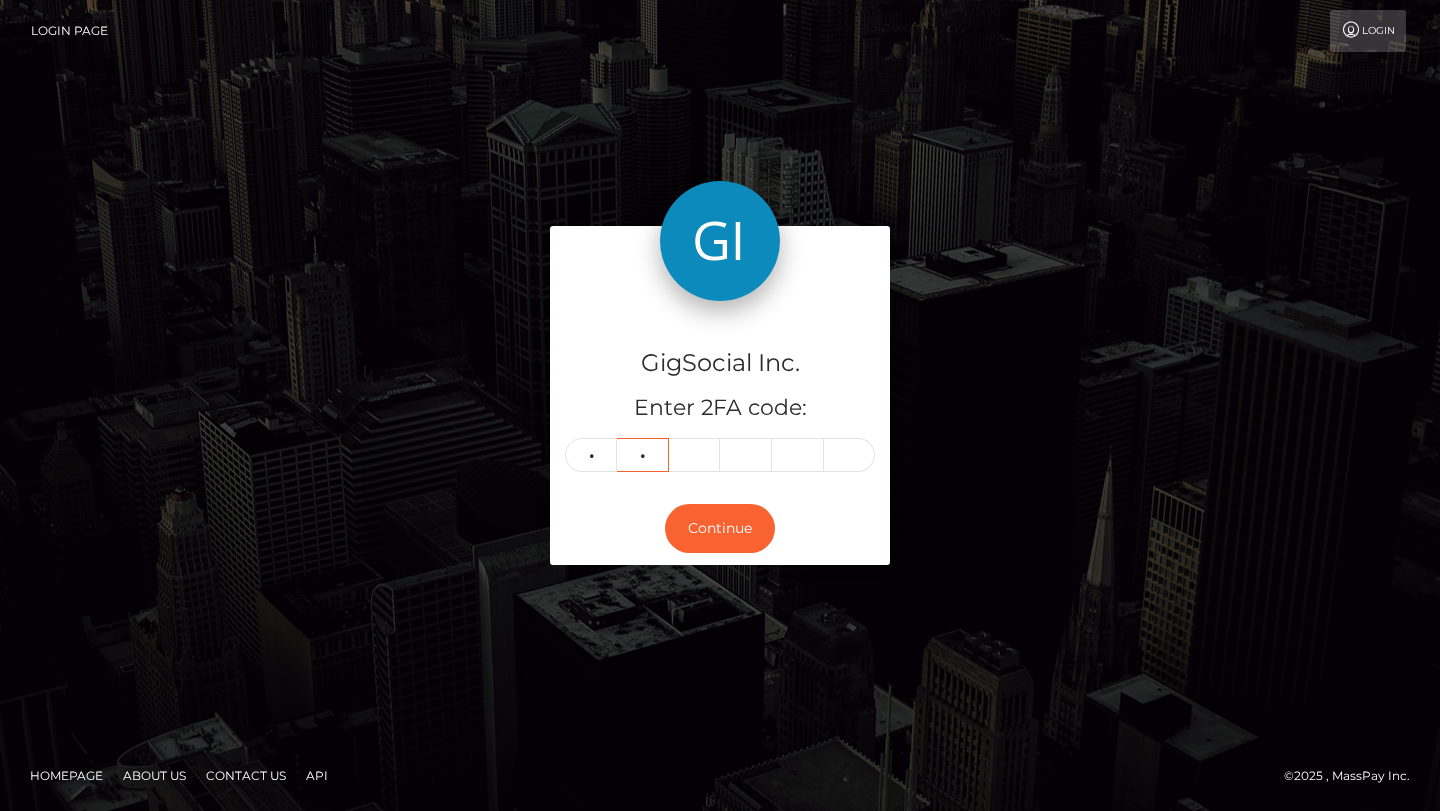 type on "2" 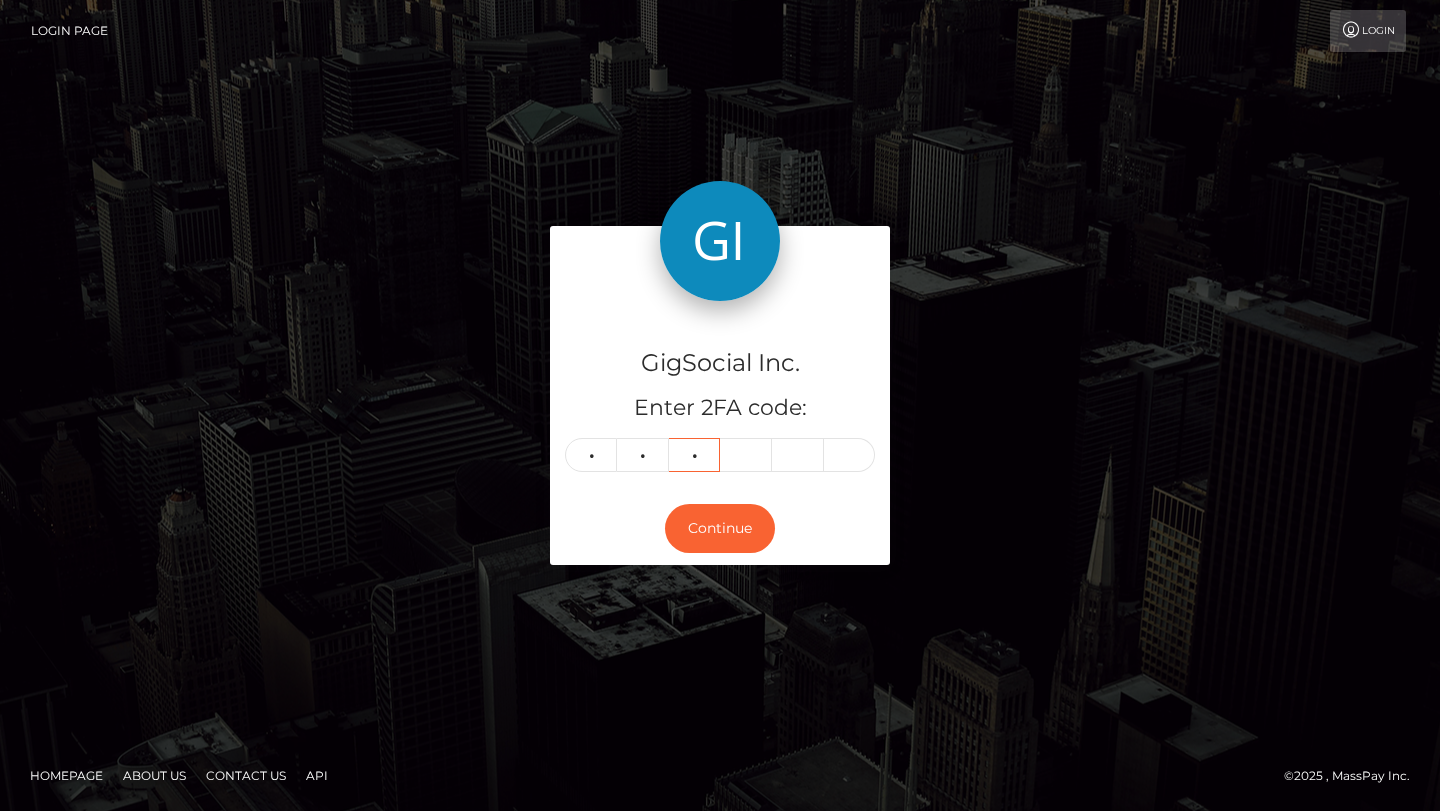 type on "9" 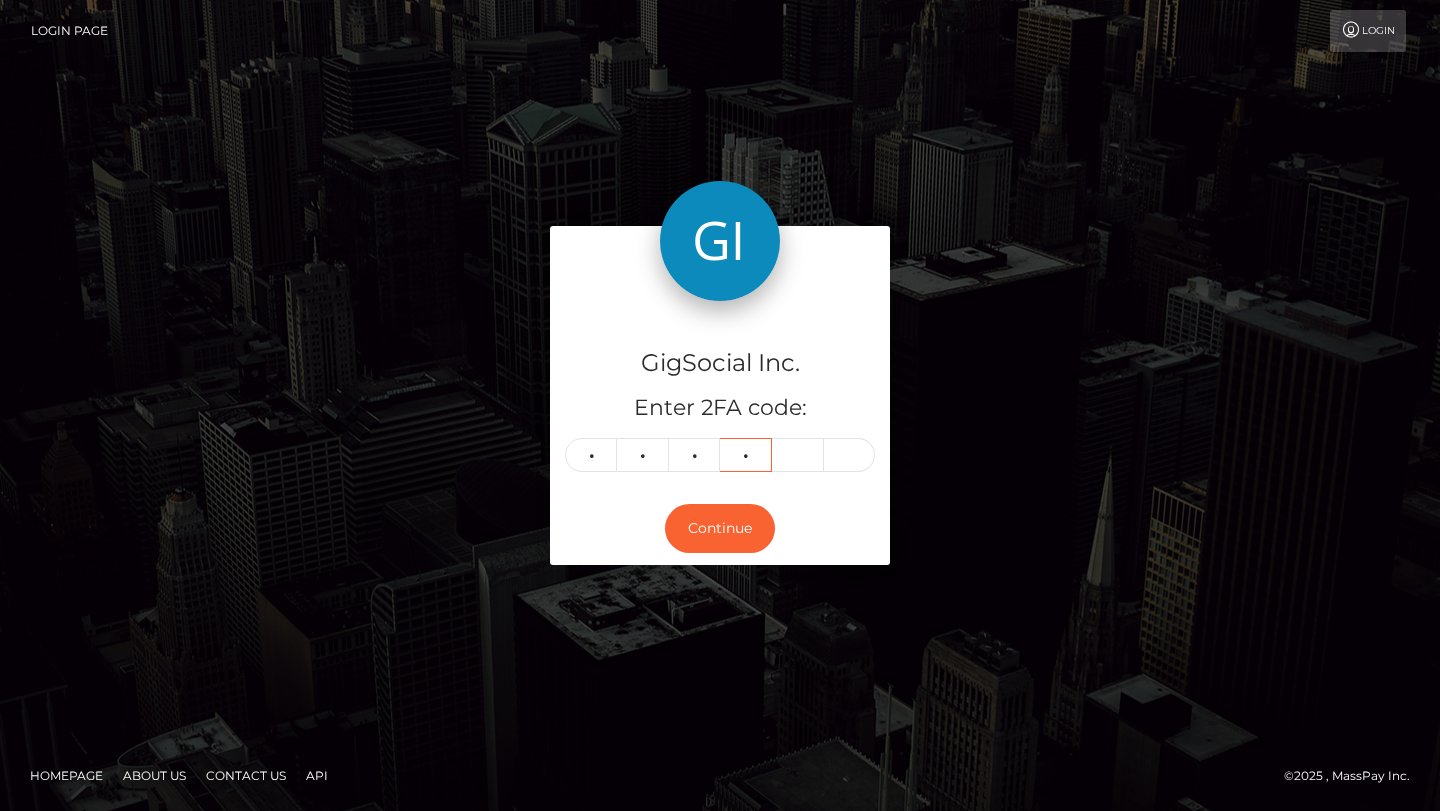 type on "0" 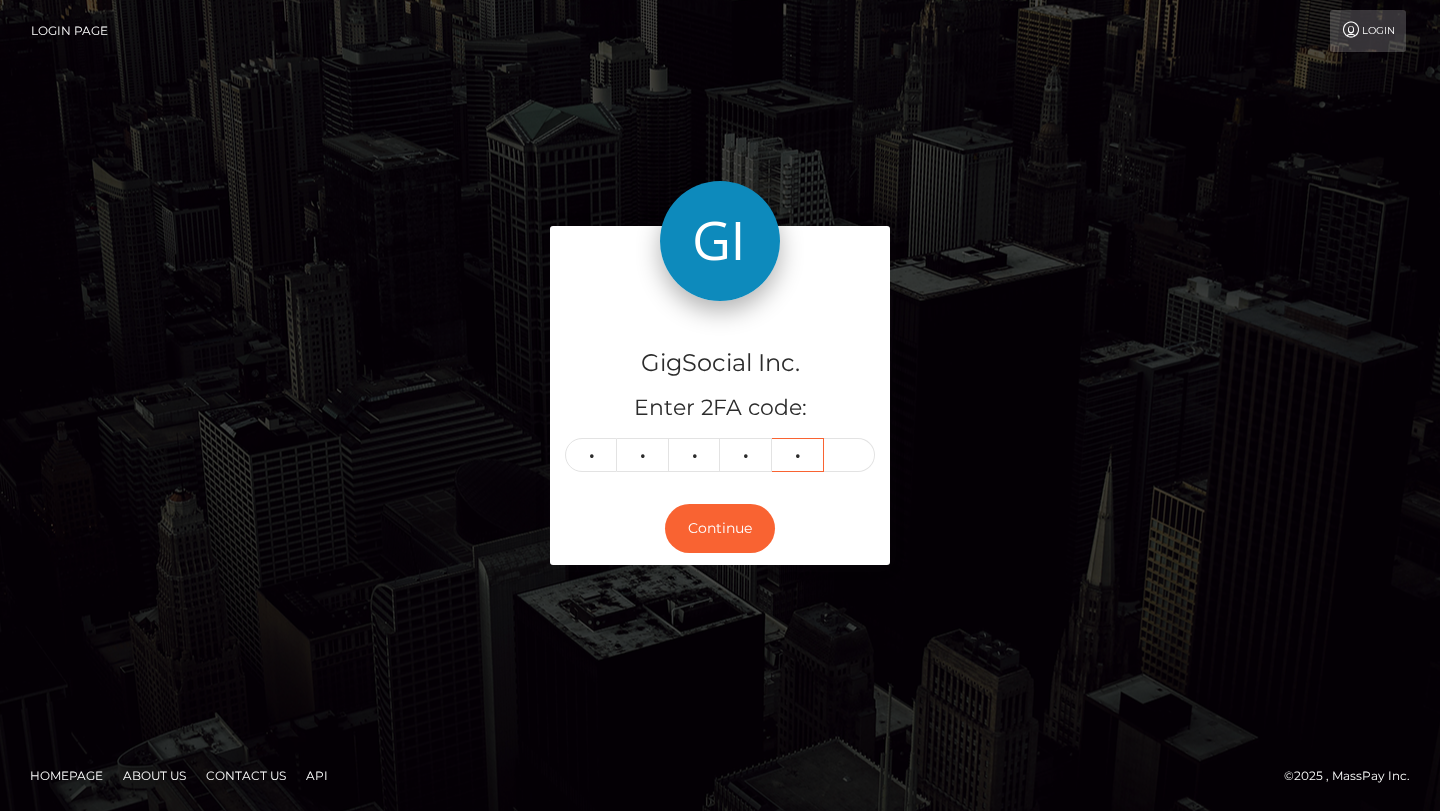 type on "3" 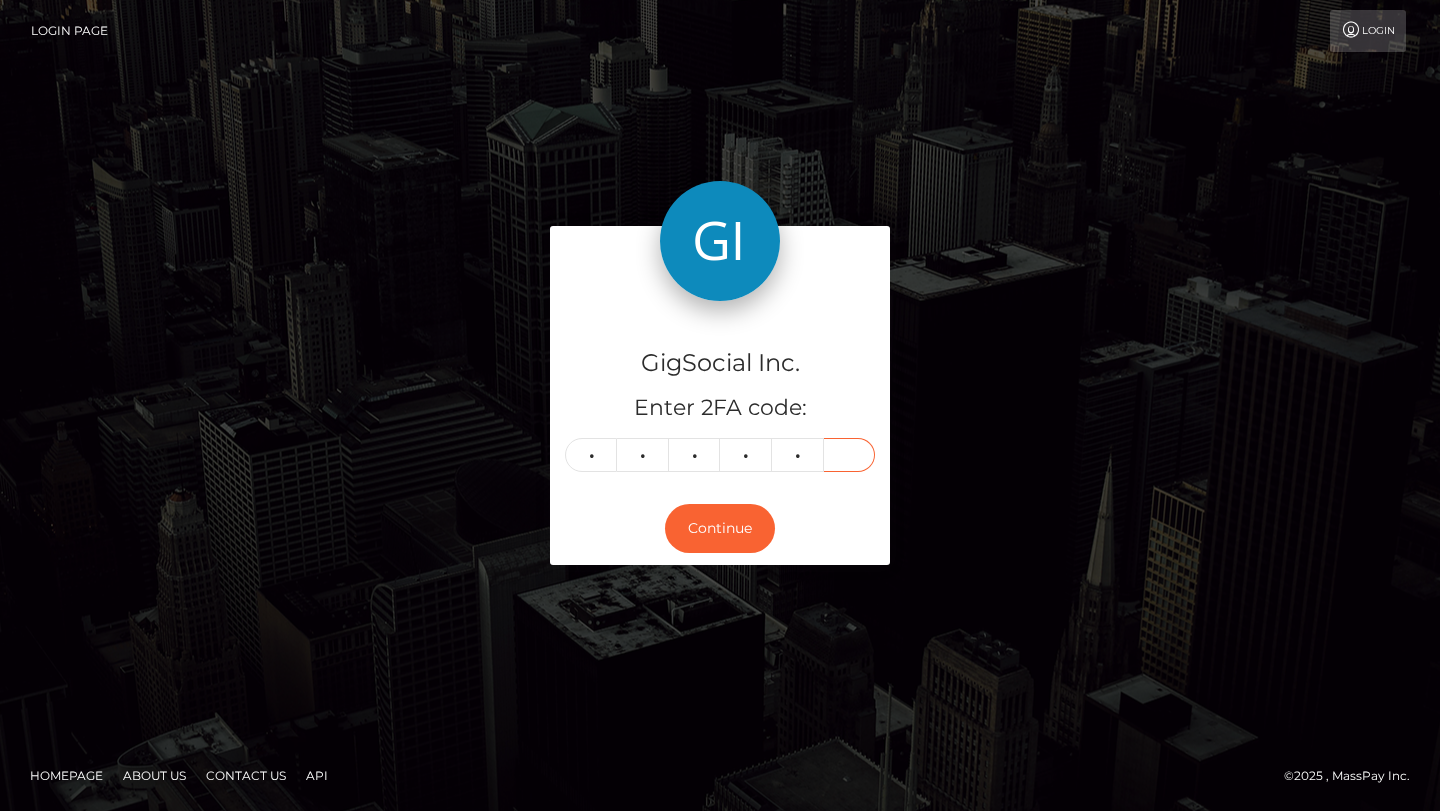 type on "1" 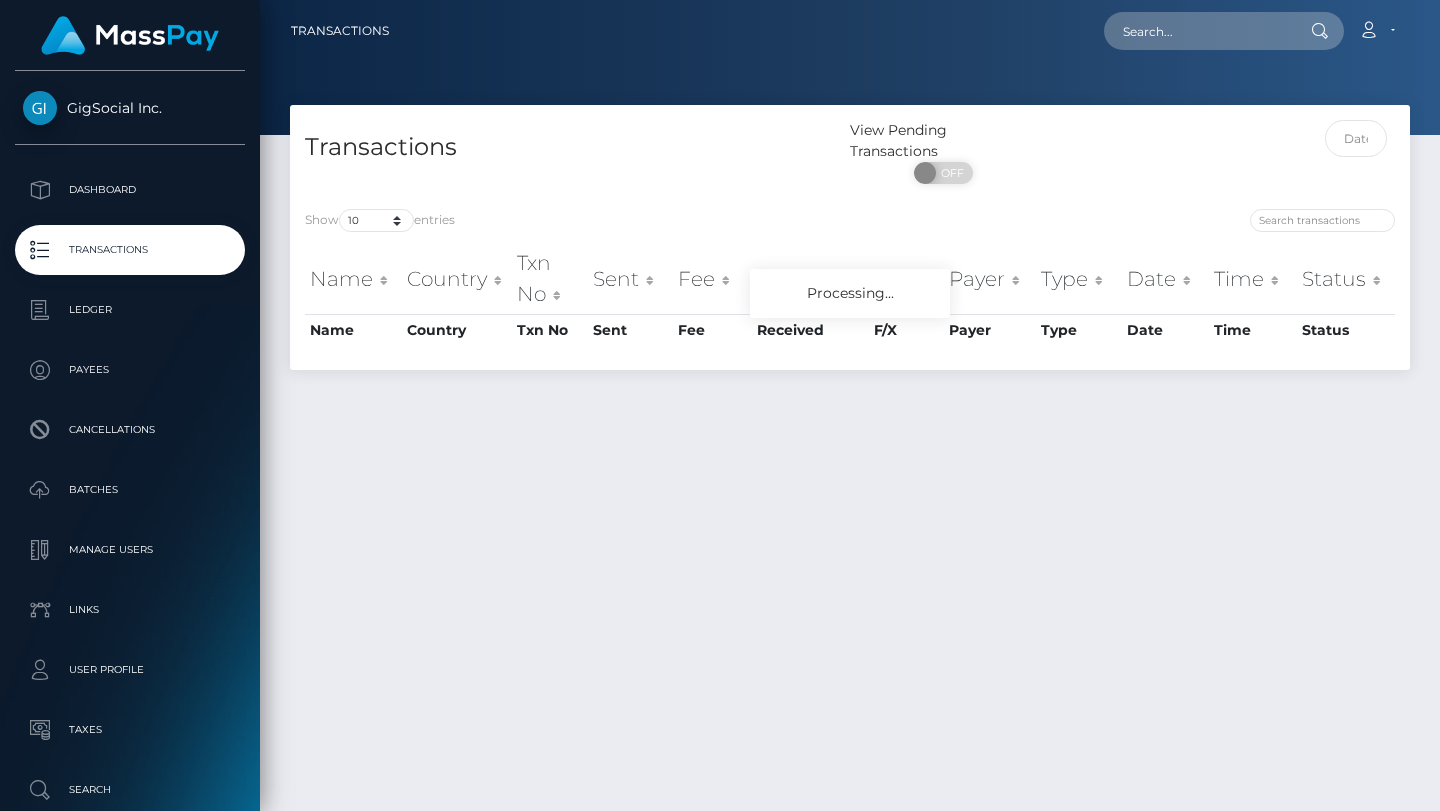 scroll, scrollTop: 0, scrollLeft: 0, axis: both 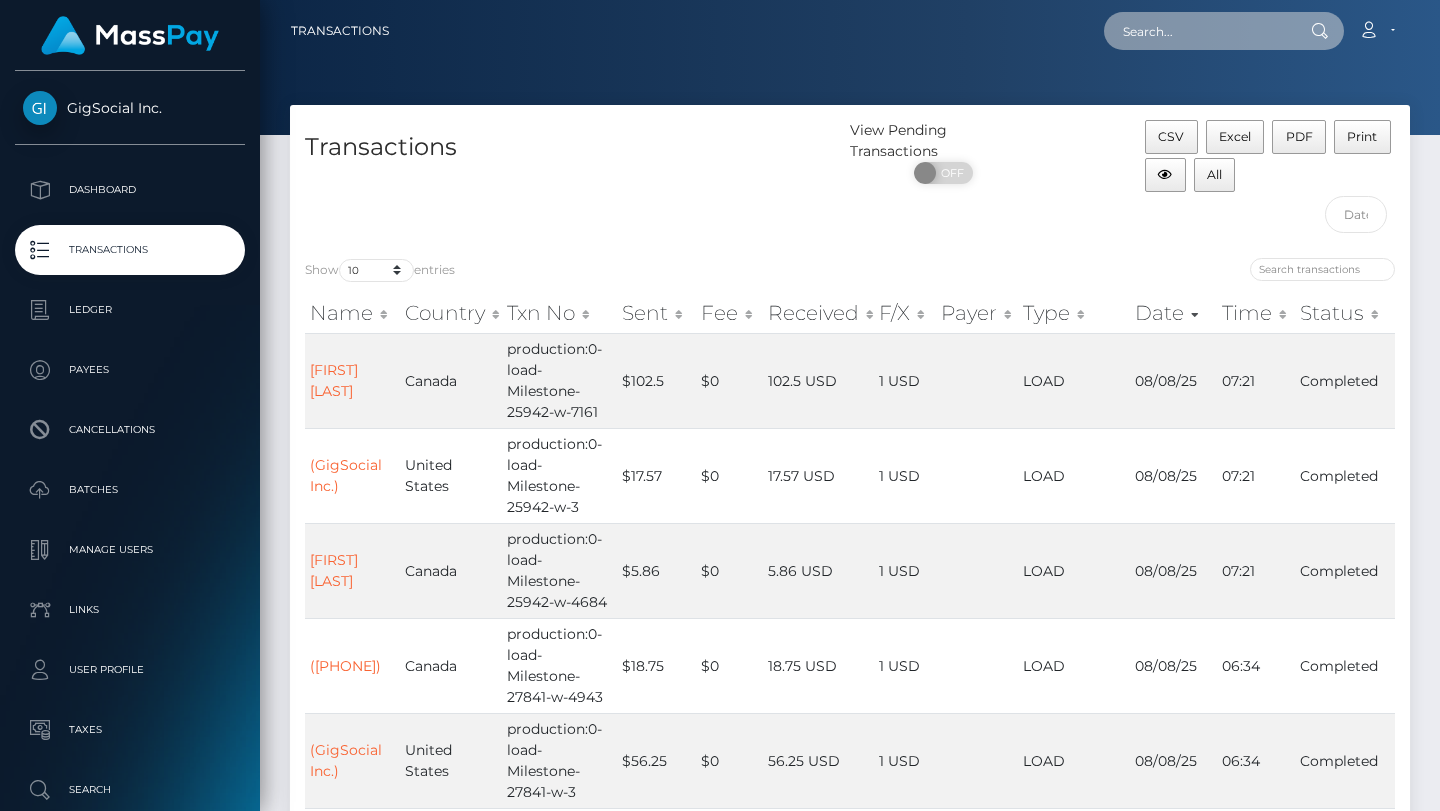 click at bounding box center (1198, 31) 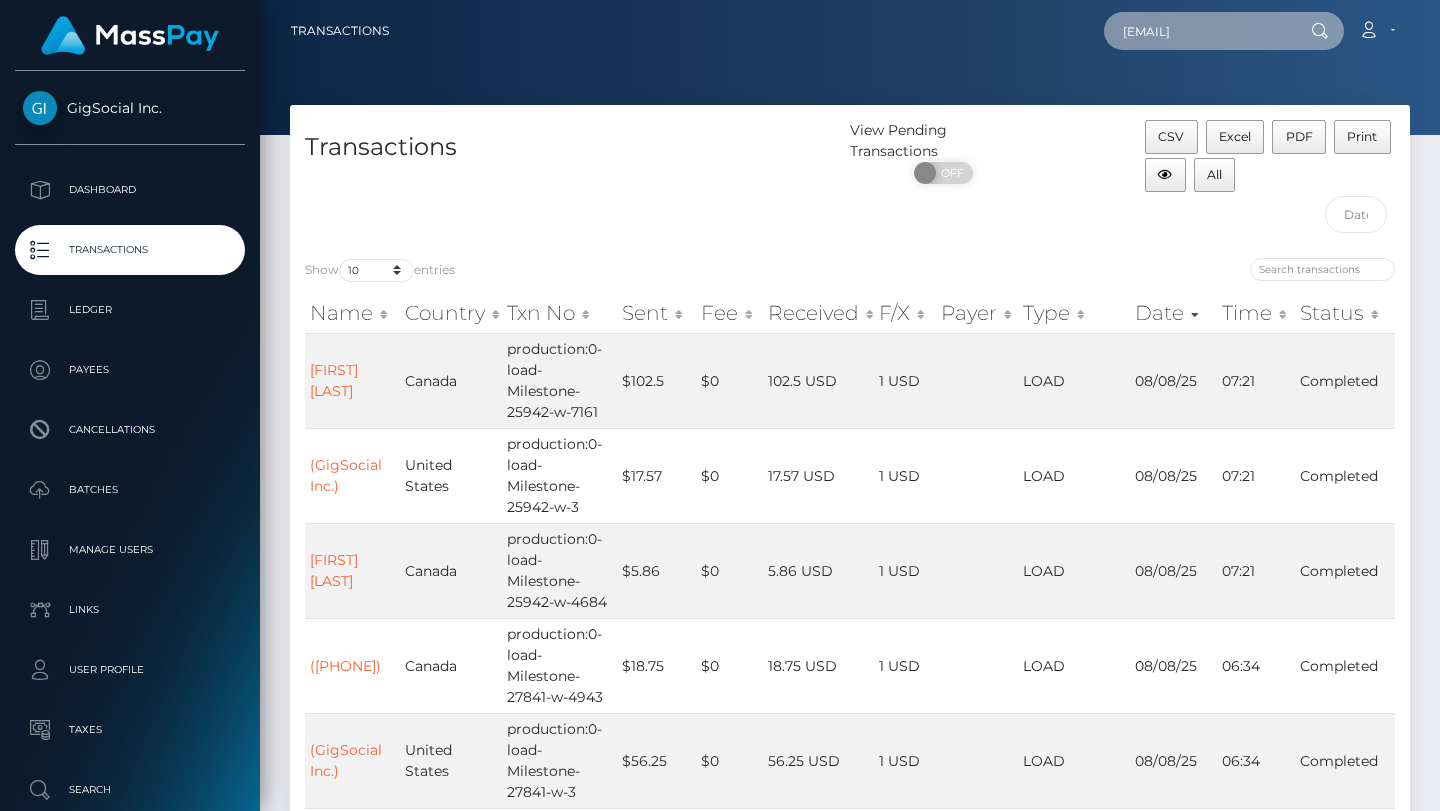 scroll, scrollTop: 0, scrollLeft: 11, axis: horizontal 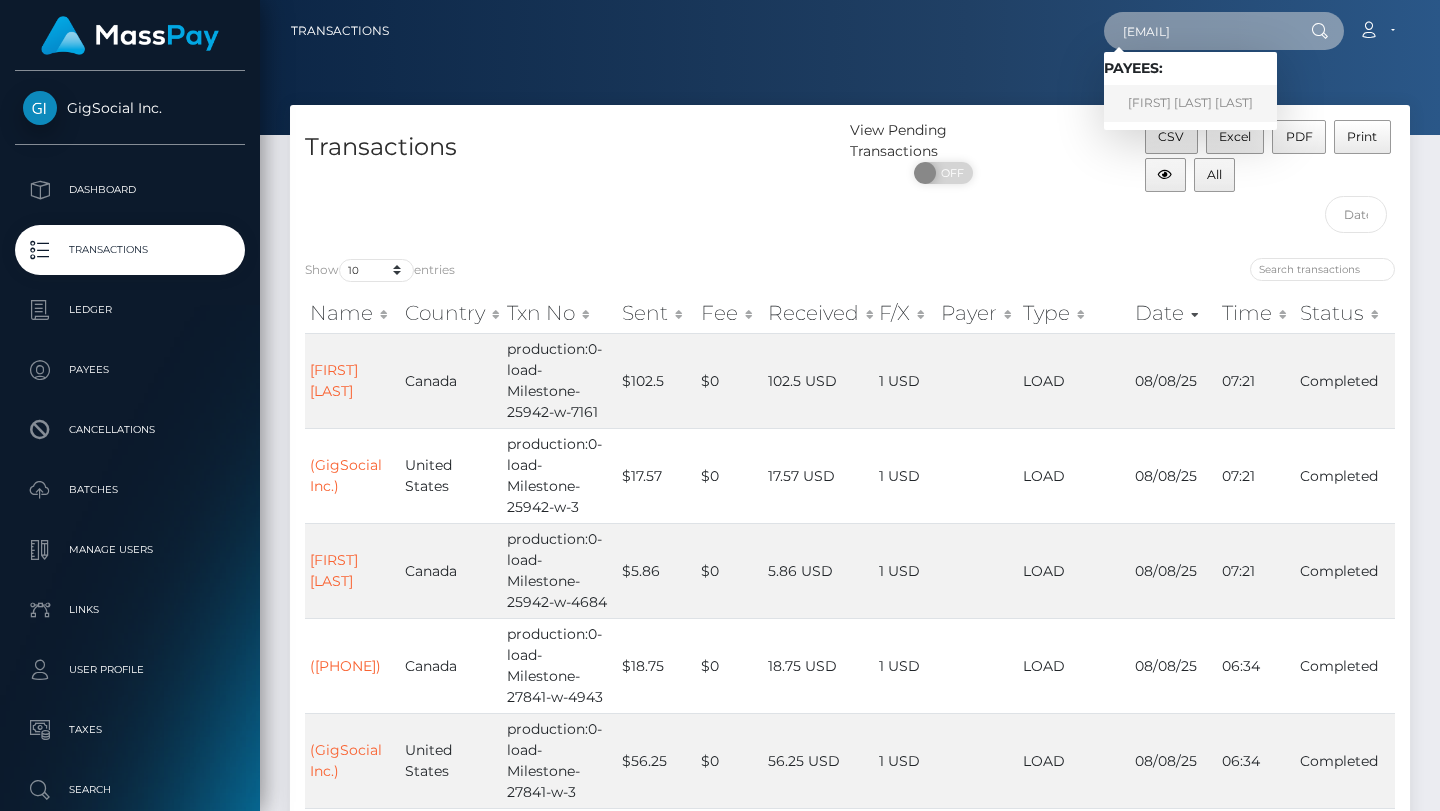 type on "itstaylorhalll@gmail.com" 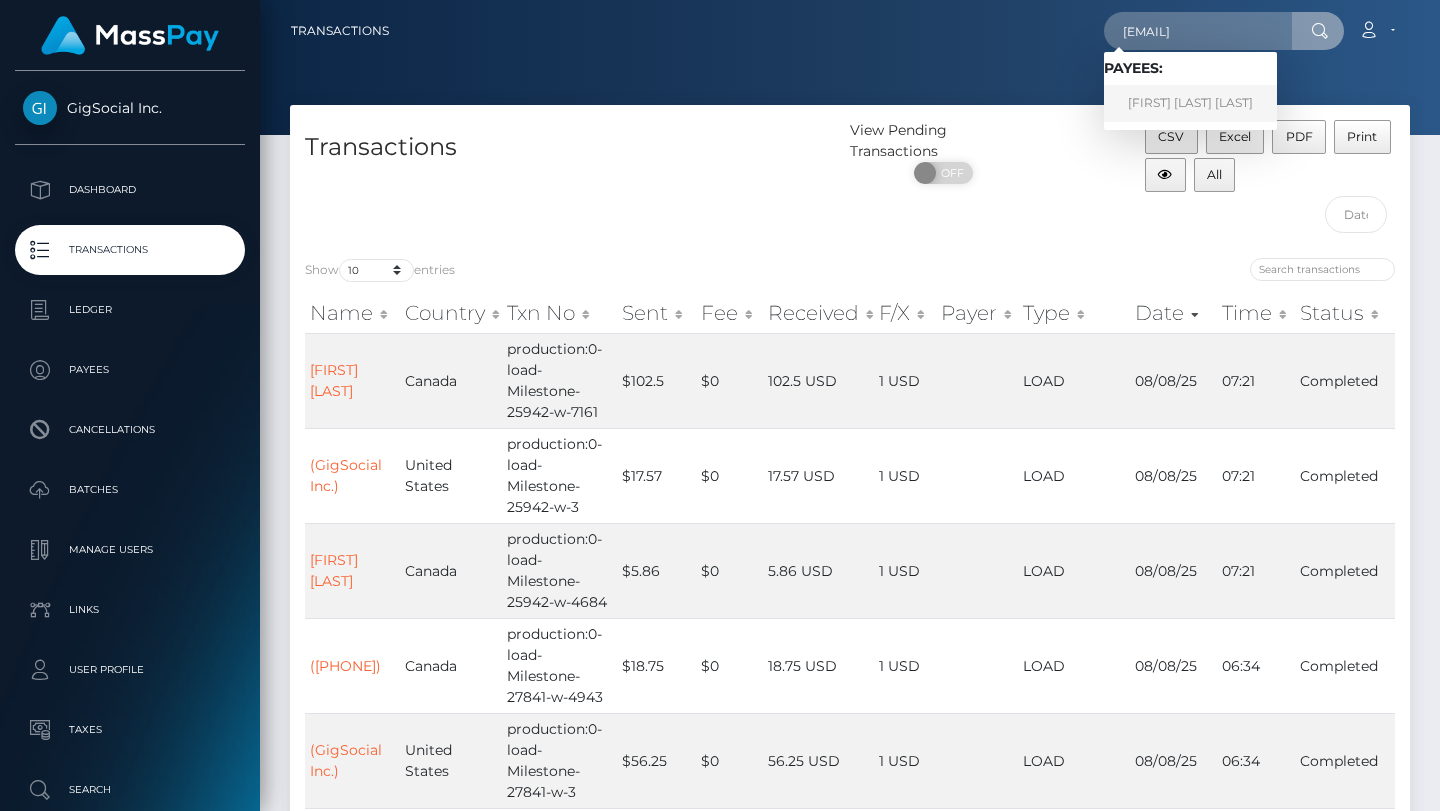 click on "Taylor Morgan Hall" at bounding box center (1190, 103) 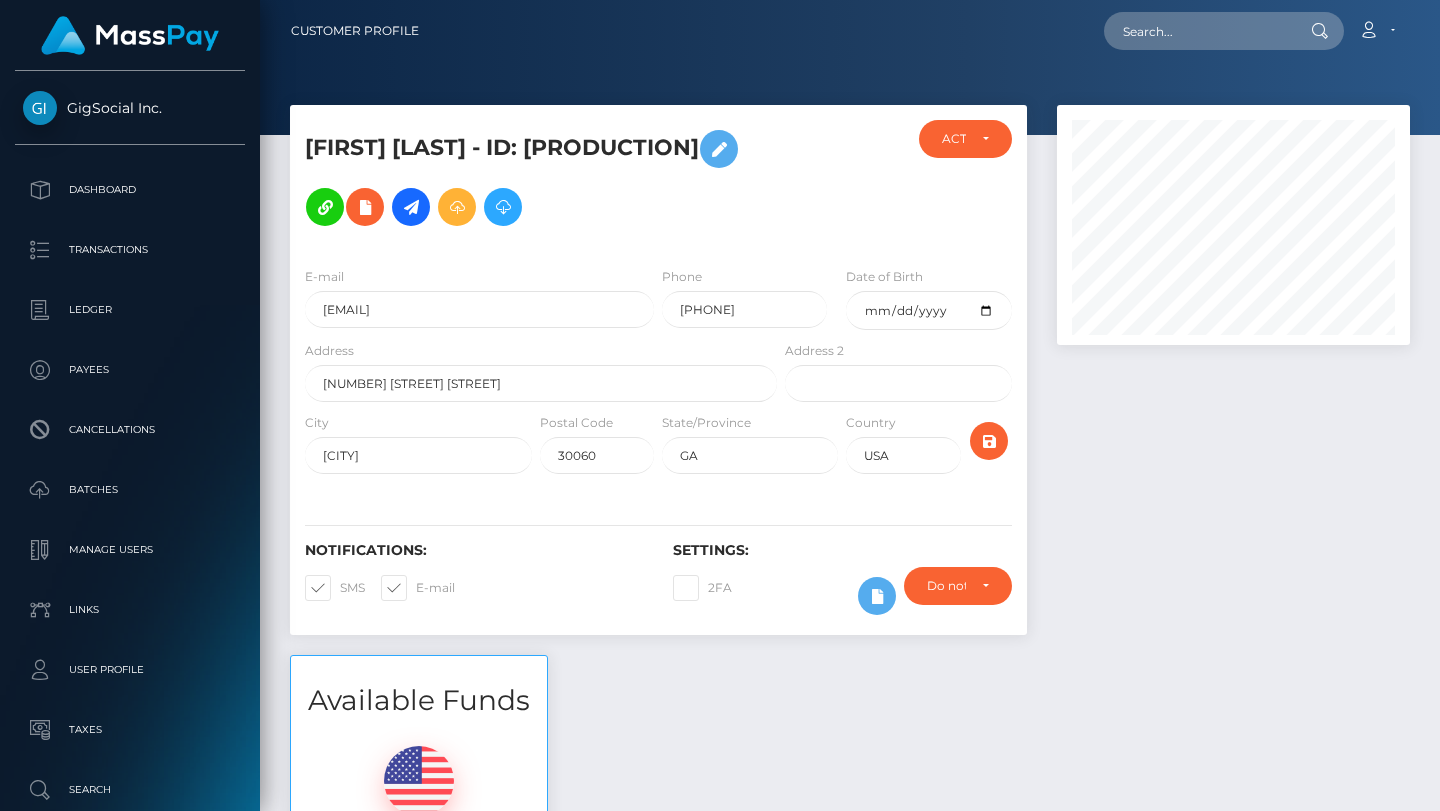 scroll, scrollTop: 0, scrollLeft: 0, axis: both 